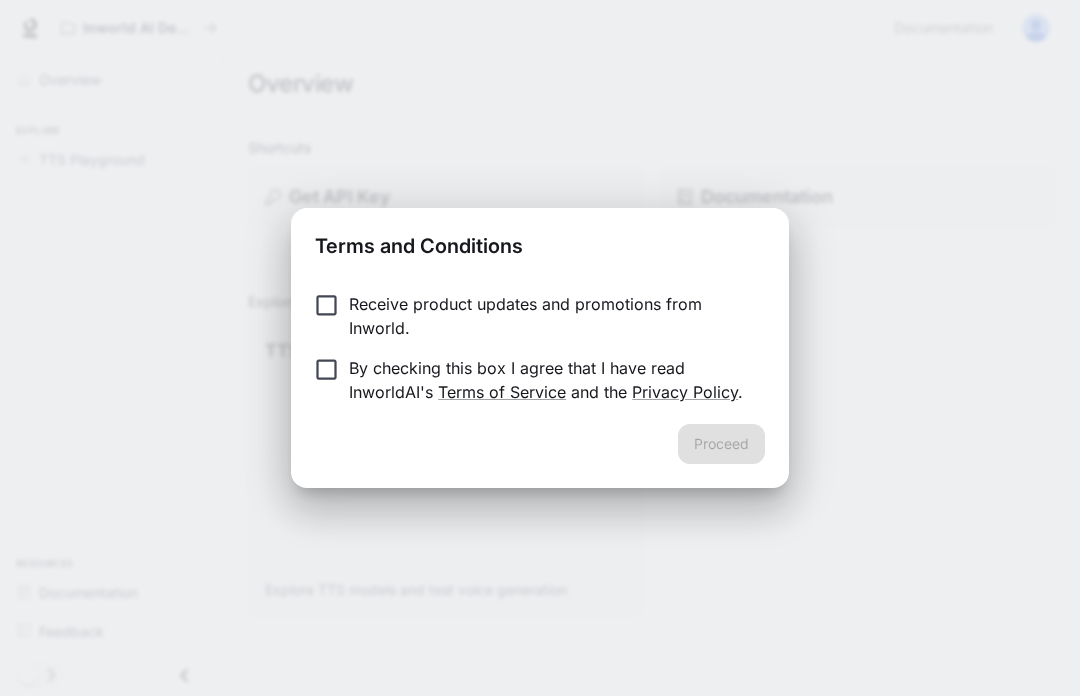 scroll, scrollTop: 0, scrollLeft: 0, axis: both 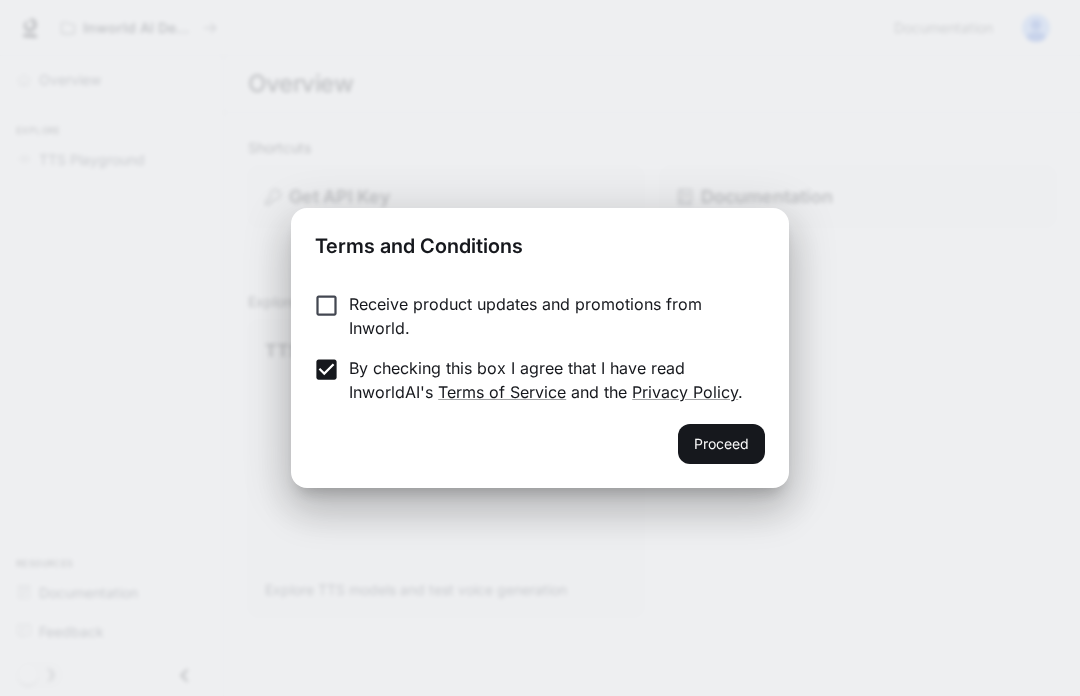 click on "Proceed" at bounding box center [721, 444] 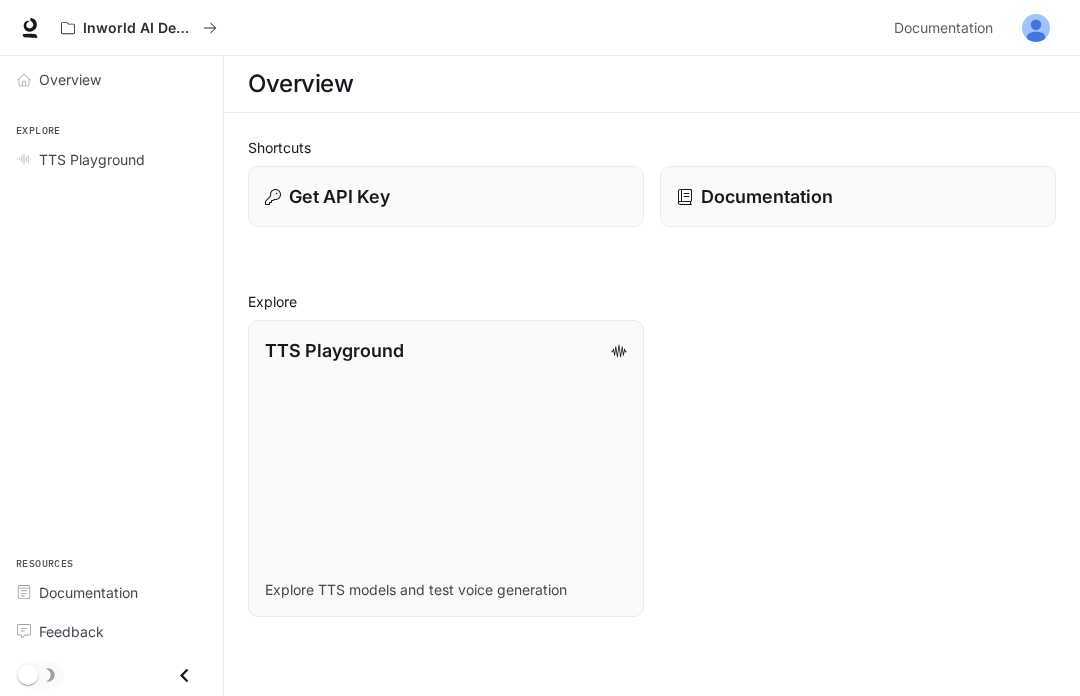 scroll, scrollTop: 0, scrollLeft: 0, axis: both 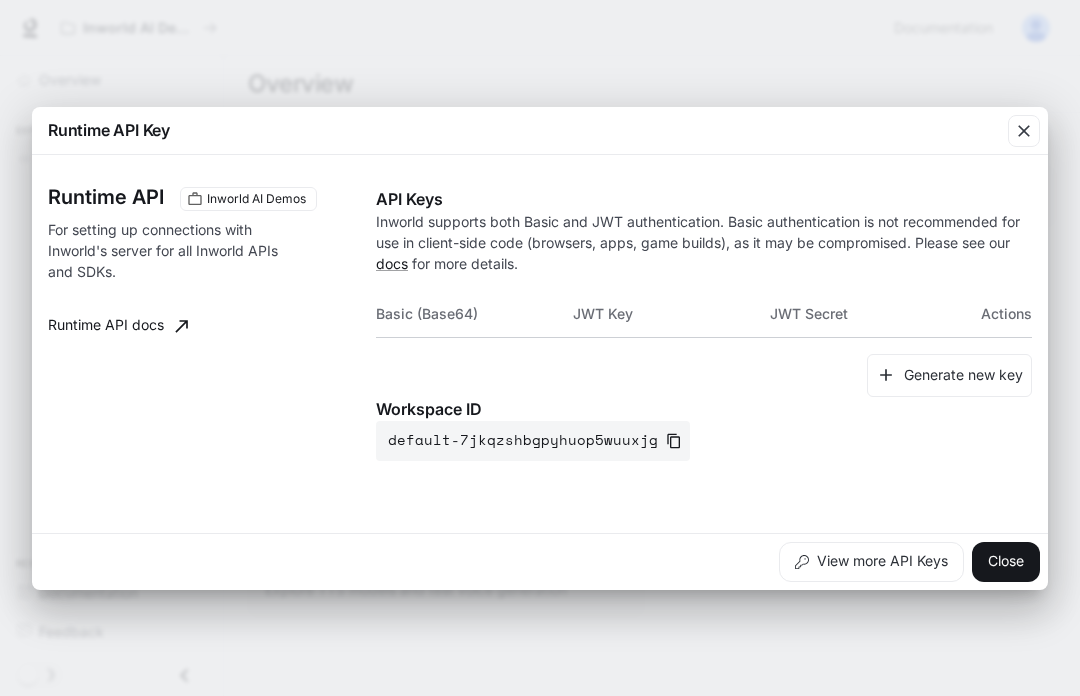 click on "Generate new key" at bounding box center [949, 375] 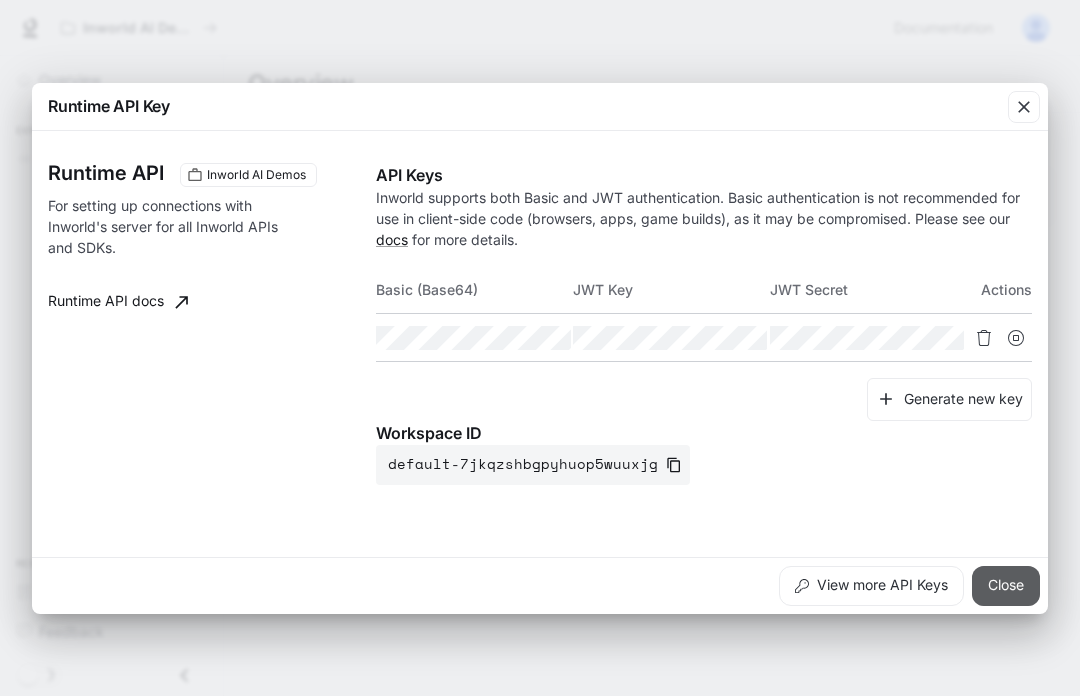 click on "Close" at bounding box center [1006, 586] 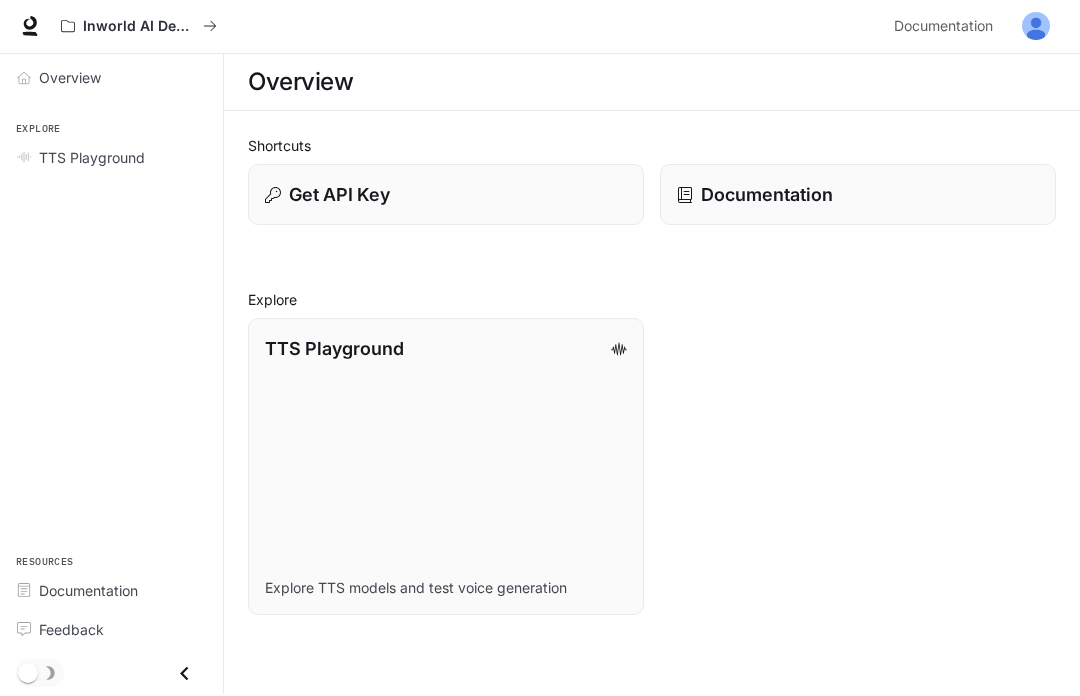 scroll, scrollTop: 0, scrollLeft: 0, axis: both 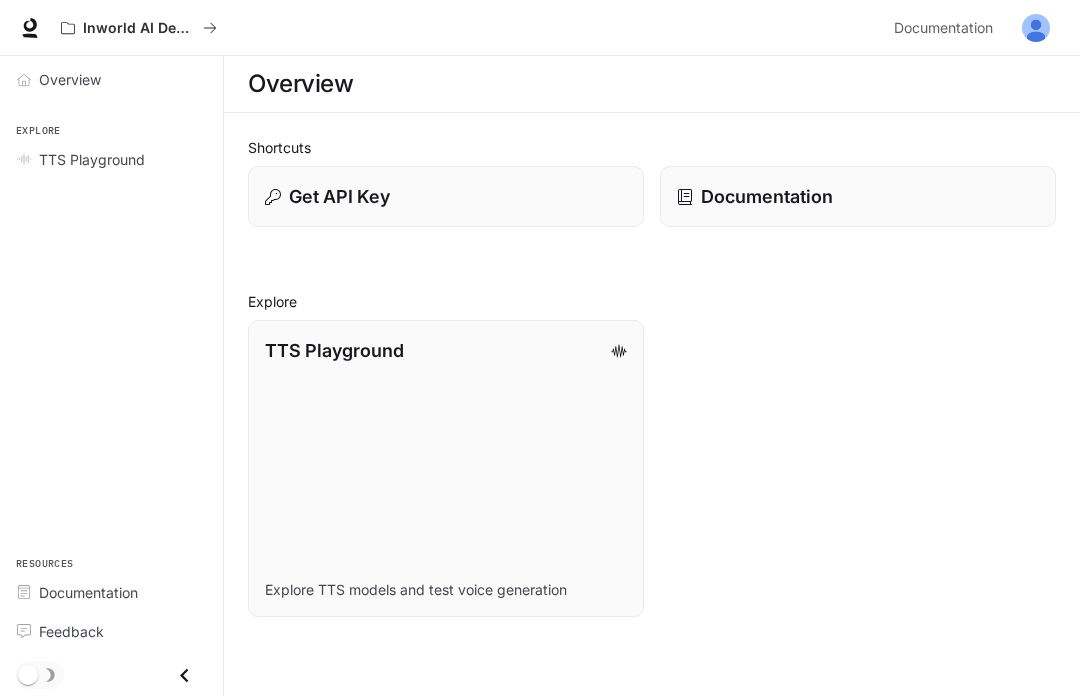 click on "Overview" at bounding box center [111, 79] 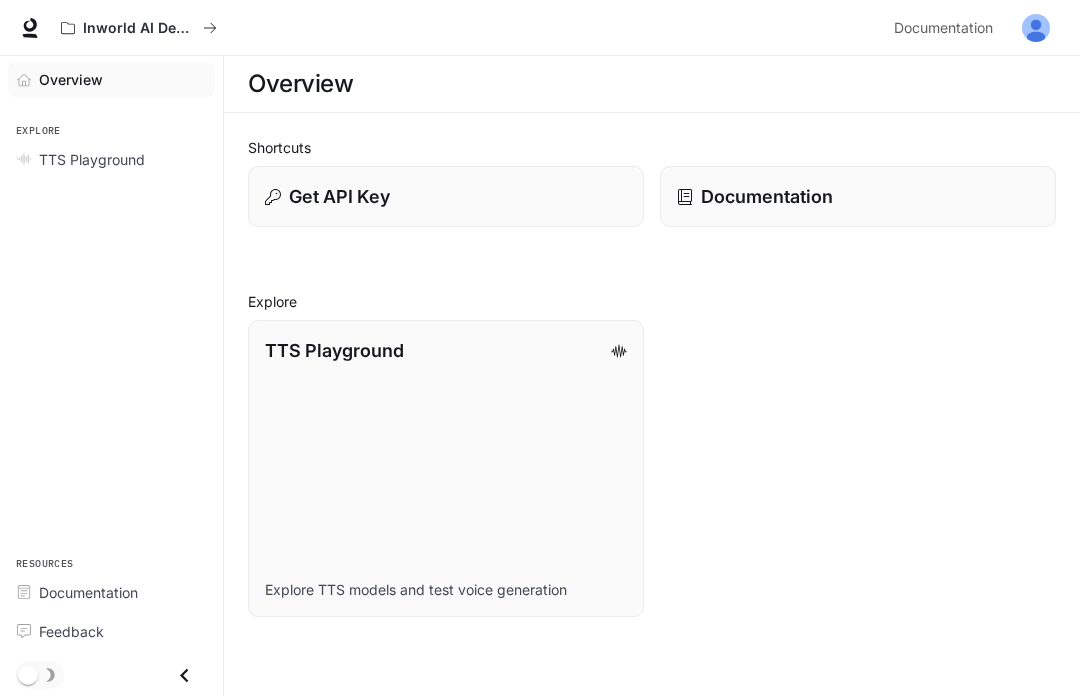 click on "Overview" at bounding box center (71, 79) 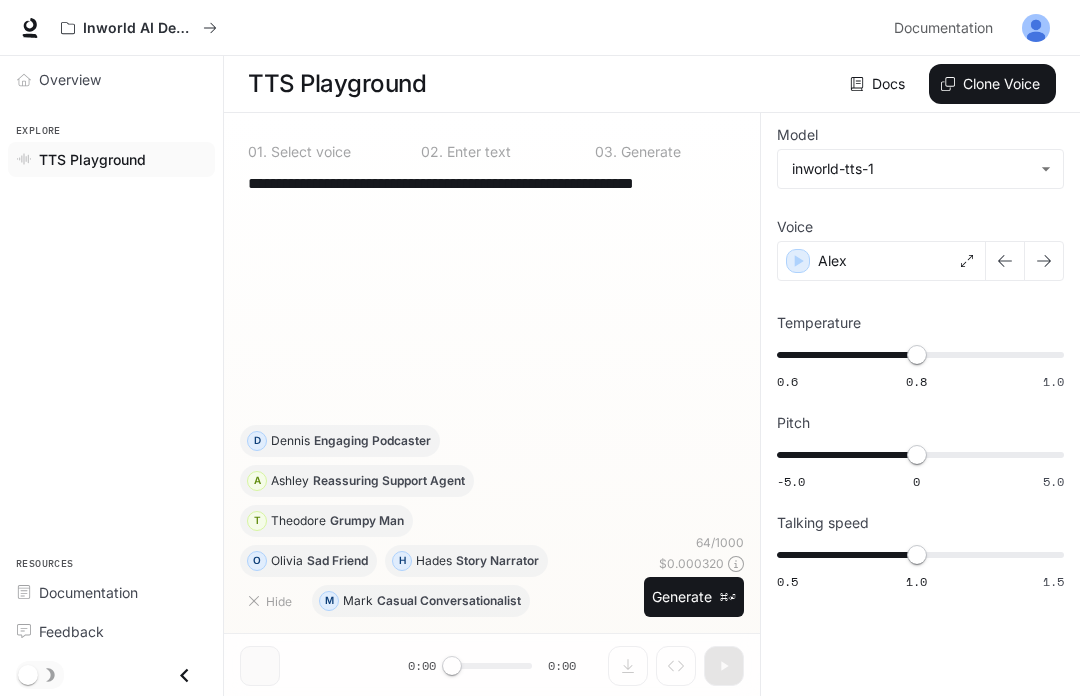 scroll, scrollTop: 1, scrollLeft: 0, axis: vertical 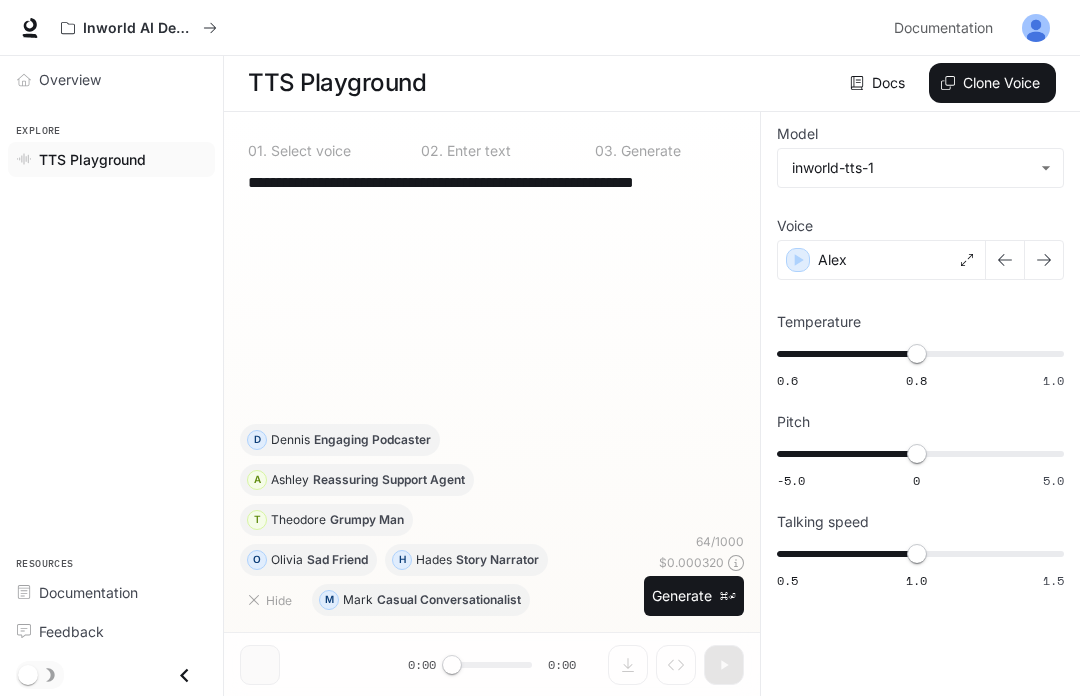 click on "Reassuring Support Agent" at bounding box center (389, 480) 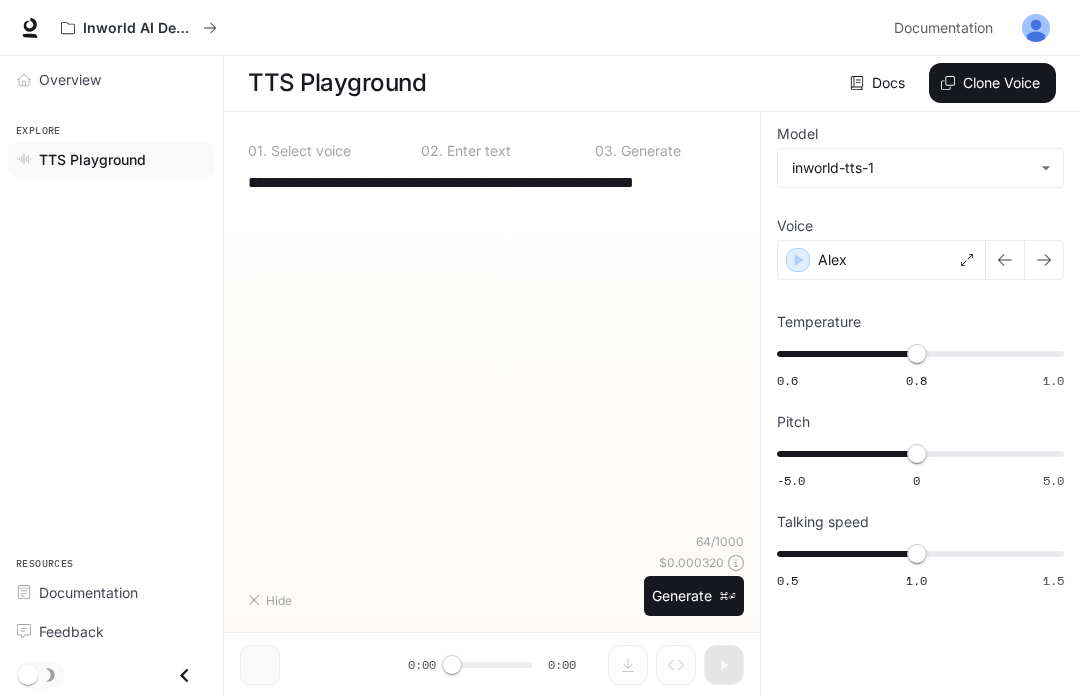 type on "**********" 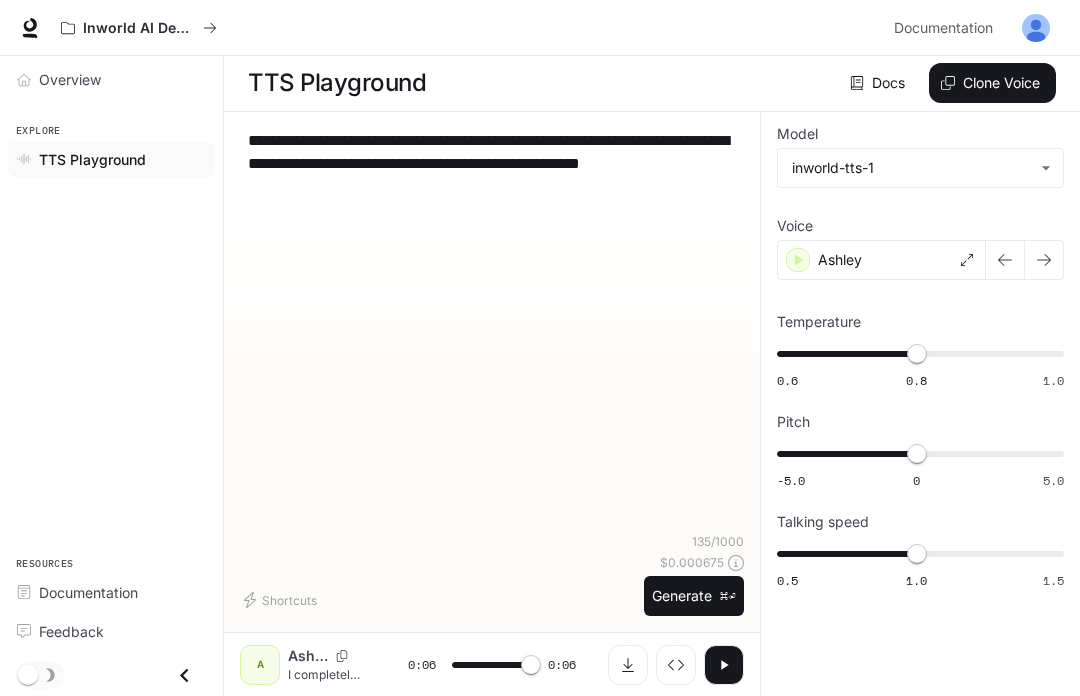 type on "*" 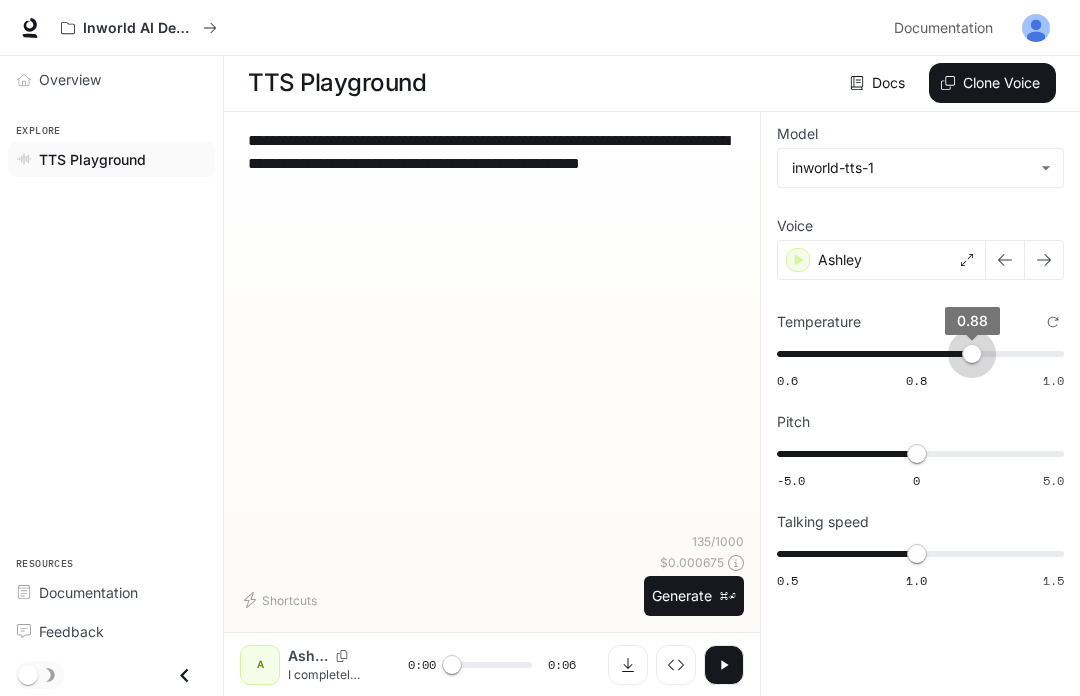 type on "****" 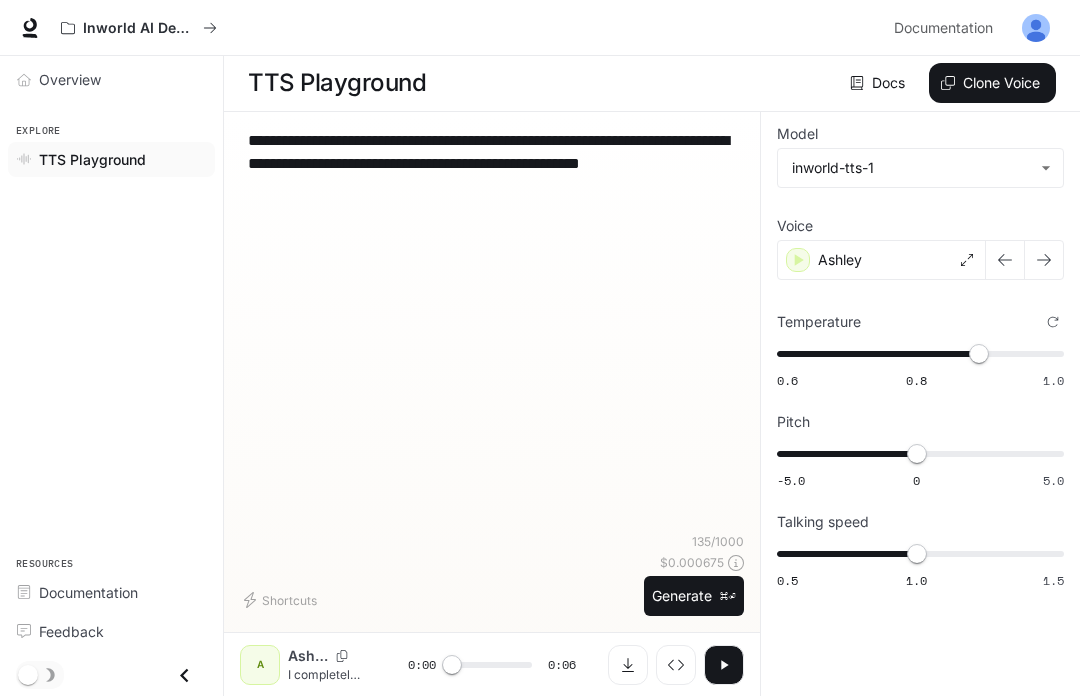 click on "Ashley" at bounding box center [840, 260] 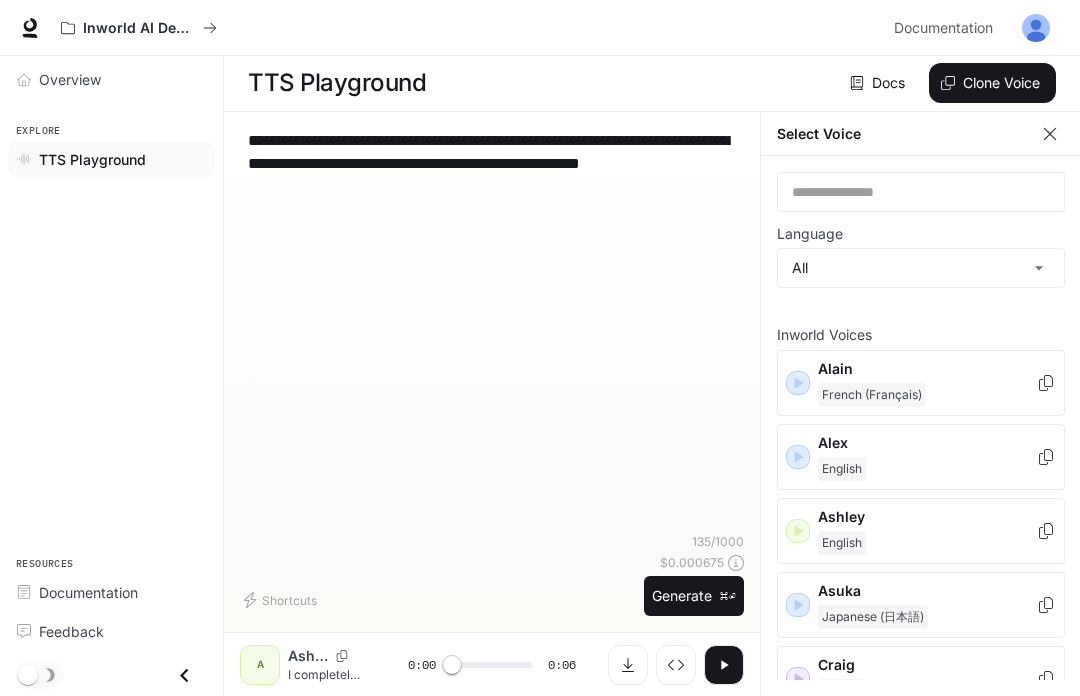 click on "Ashley" at bounding box center (308, 656) 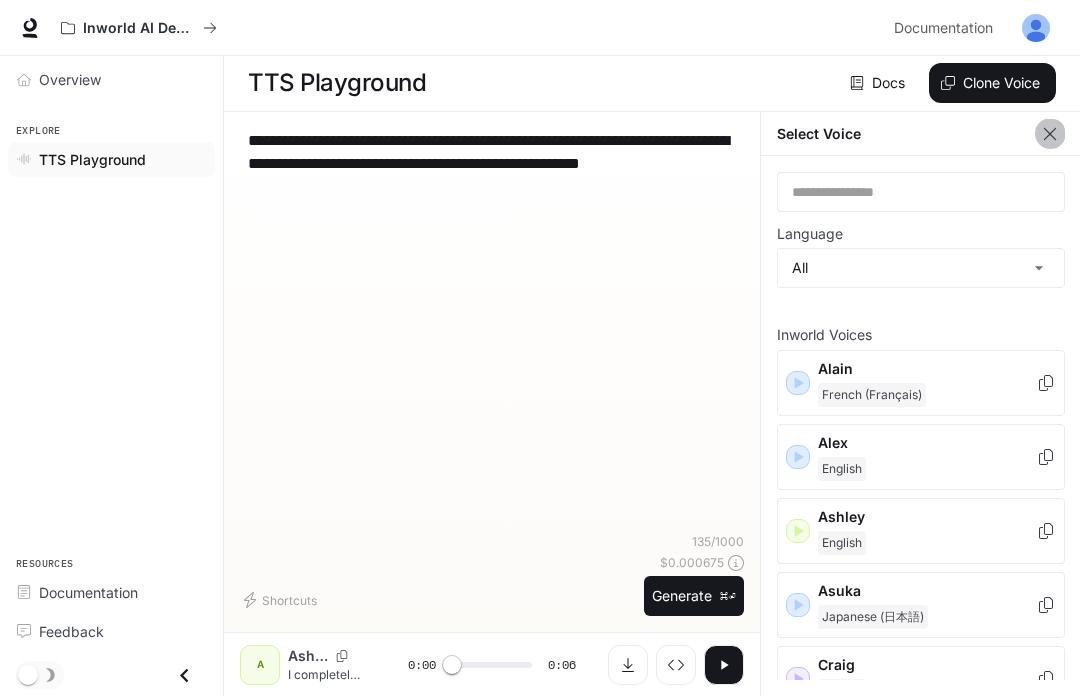 click 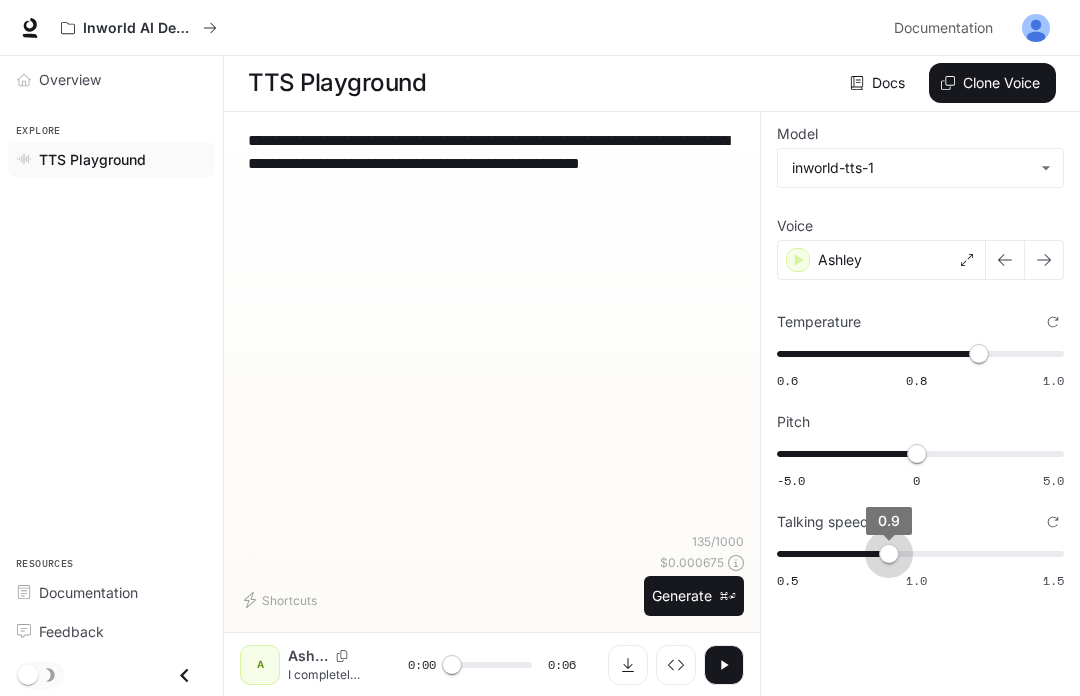 type on "***" 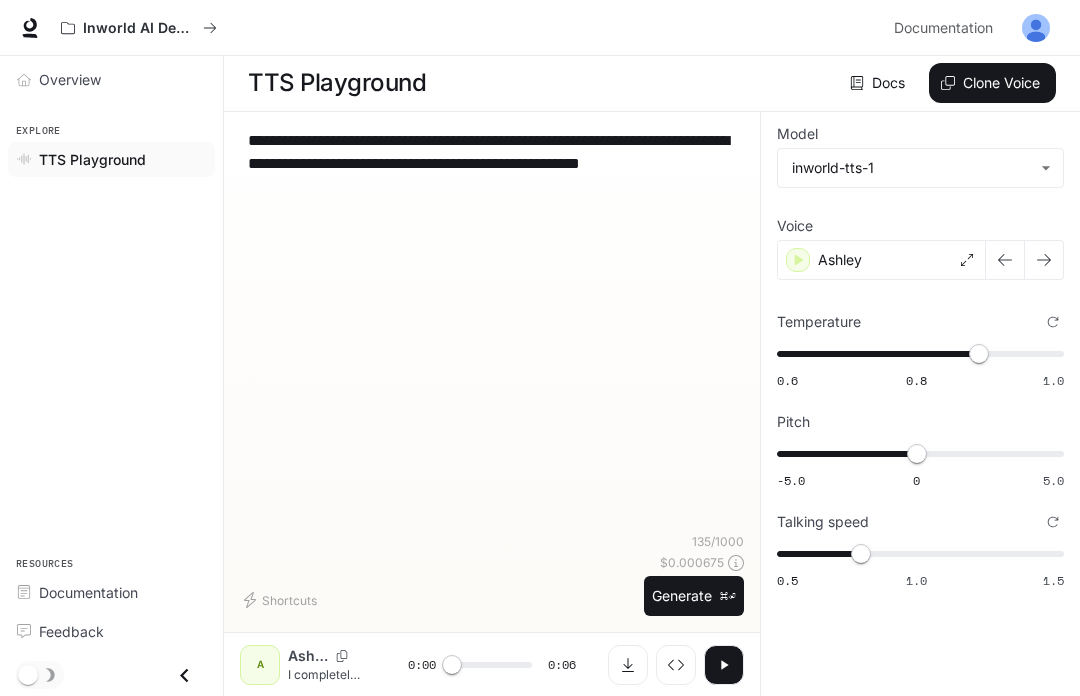 click 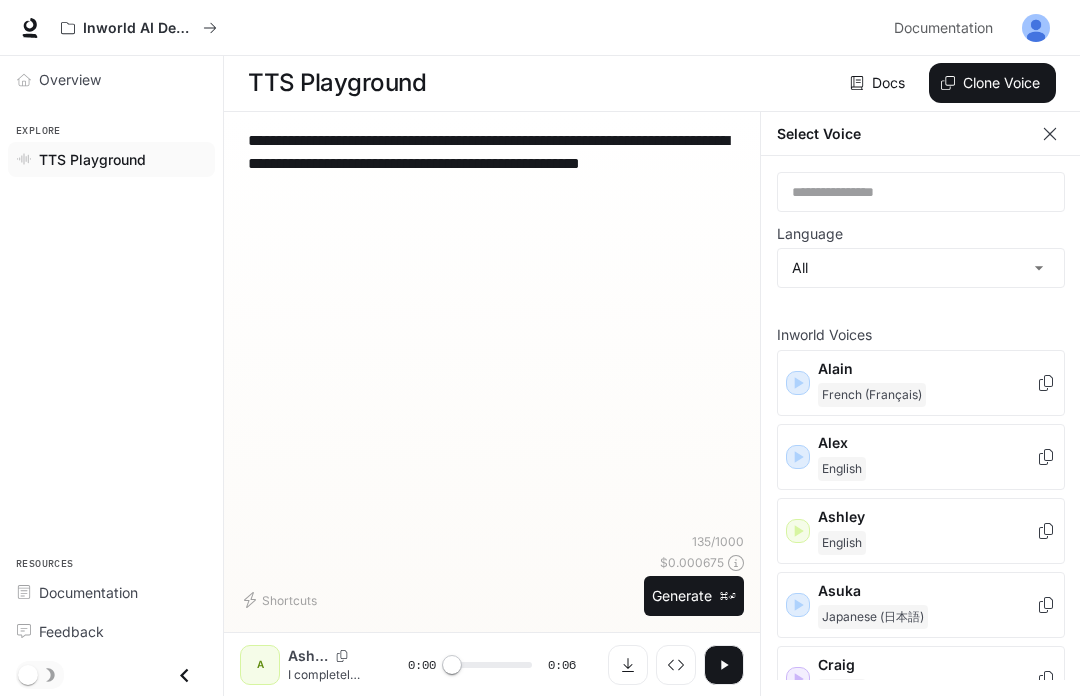 click on "**********" at bounding box center (540, 347) 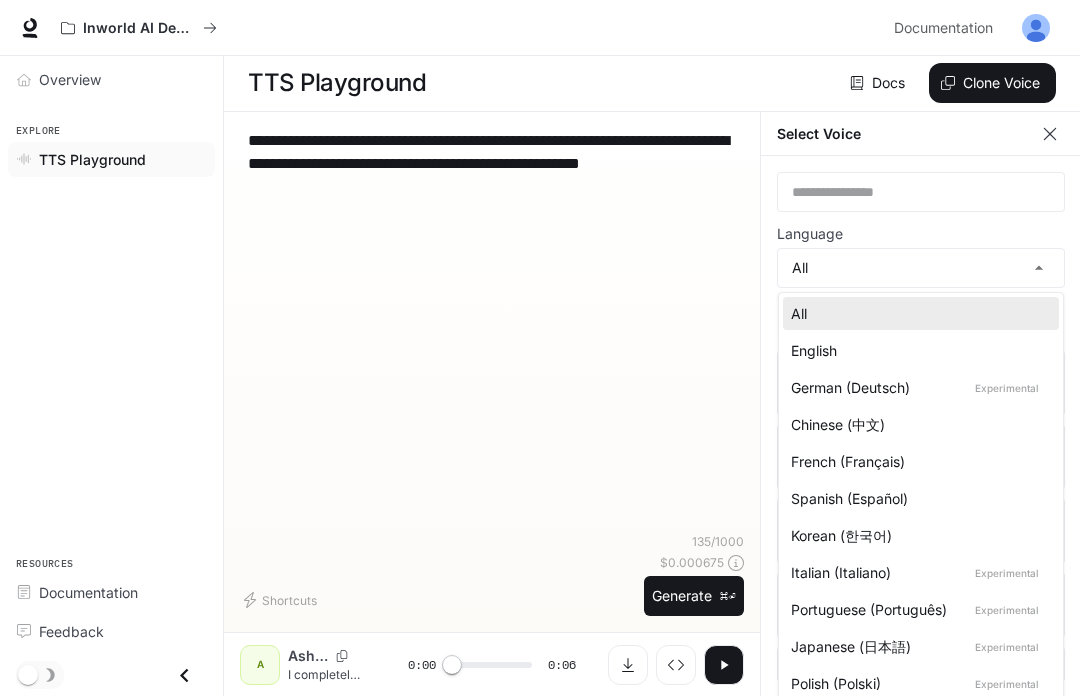 click on "English" at bounding box center (917, 350) 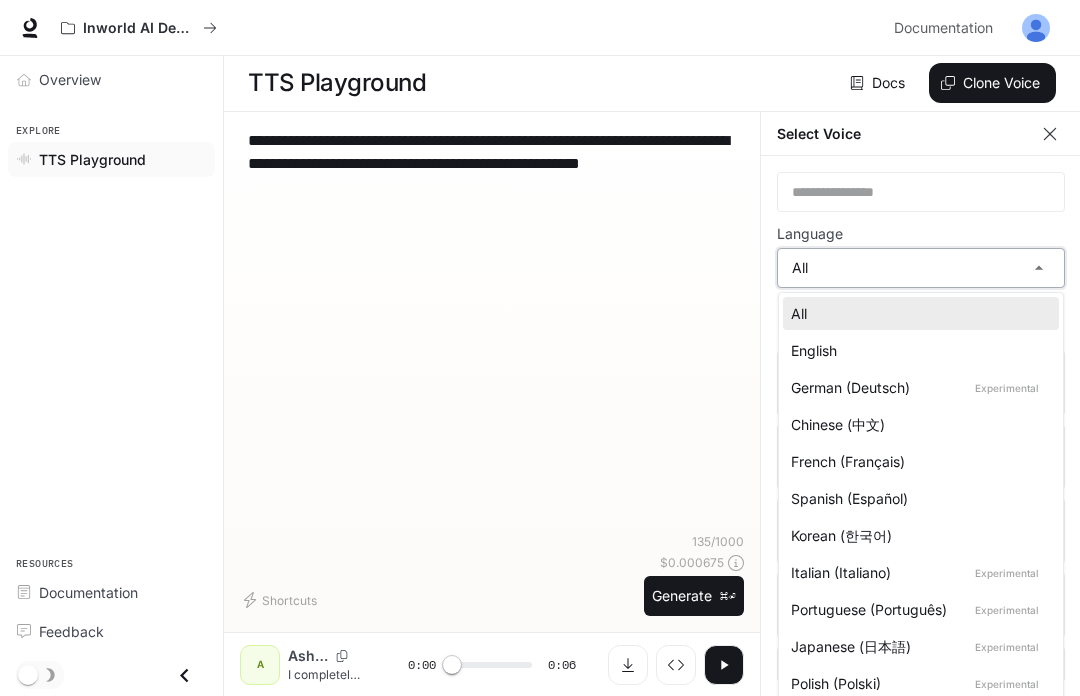 type on "*****" 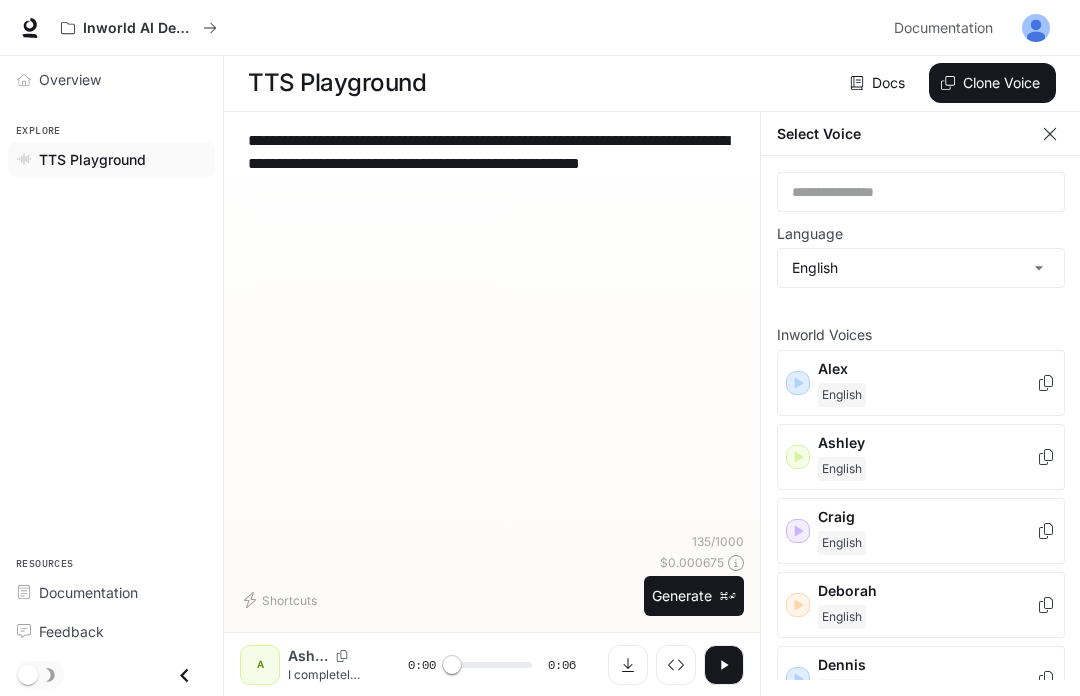 click on "English" at bounding box center [842, 469] 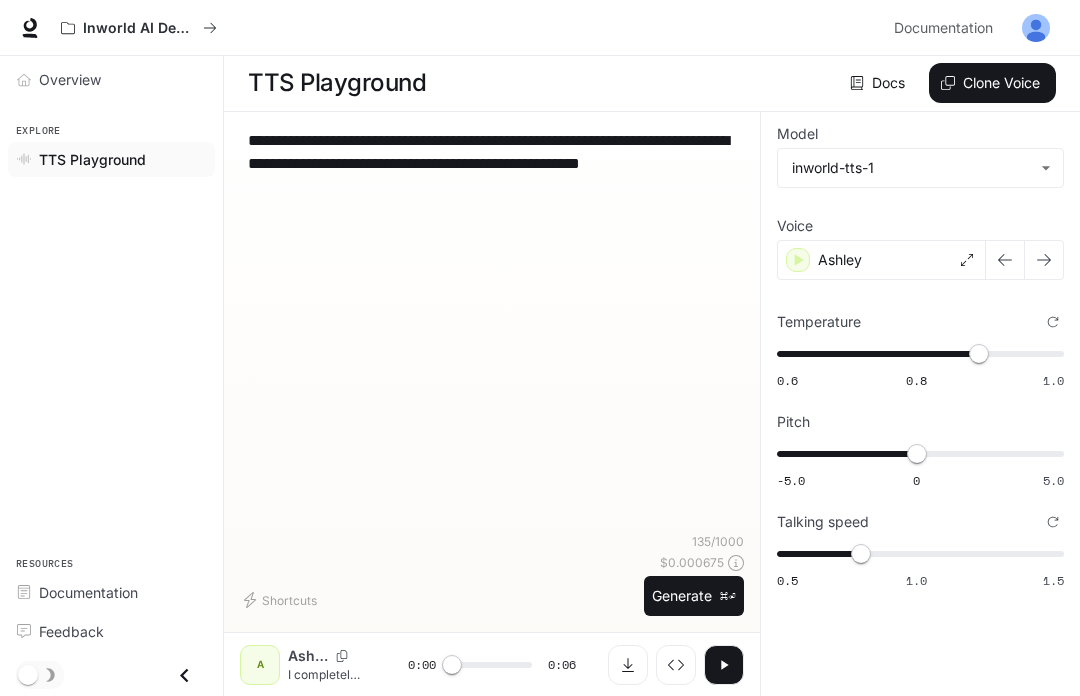 click at bounding box center (1044, 260) 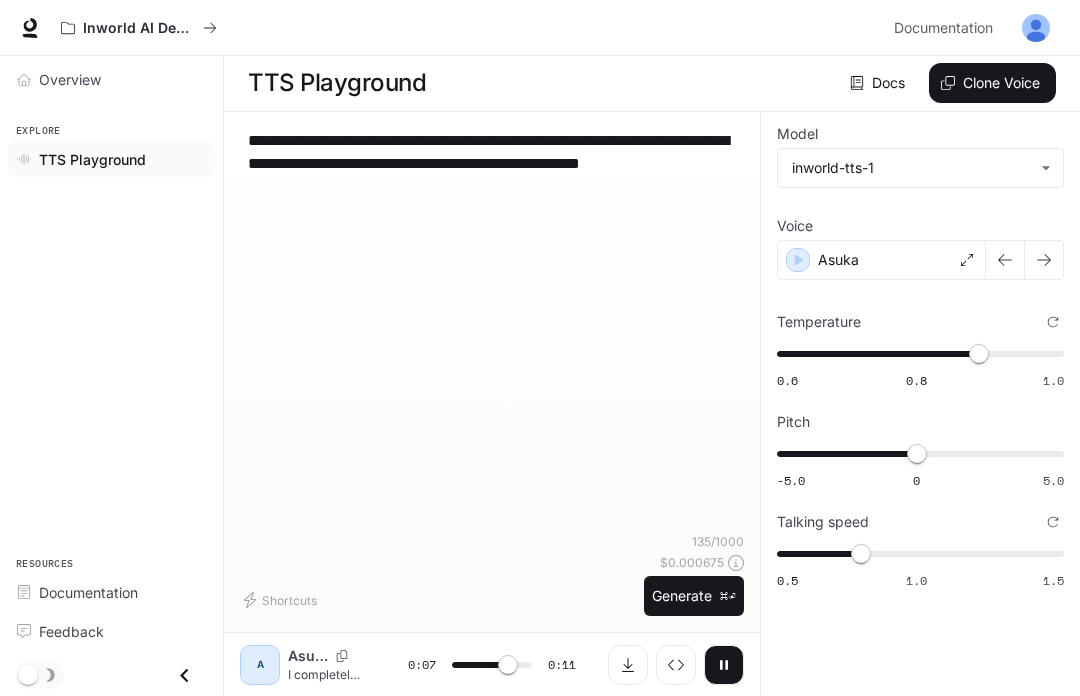 click 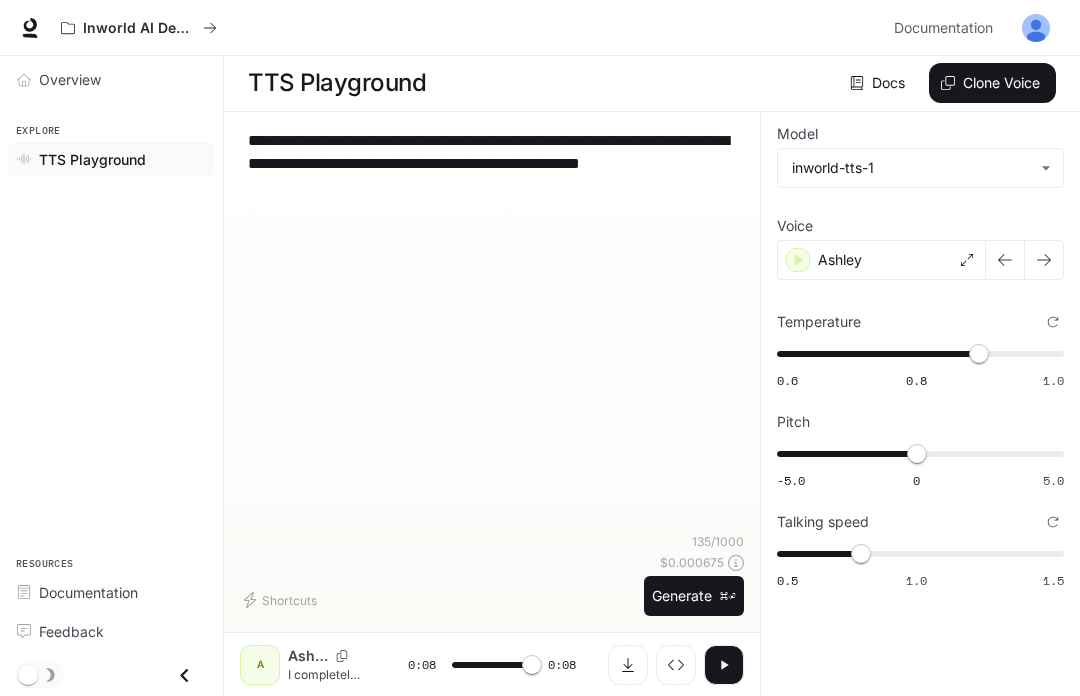 type on "*" 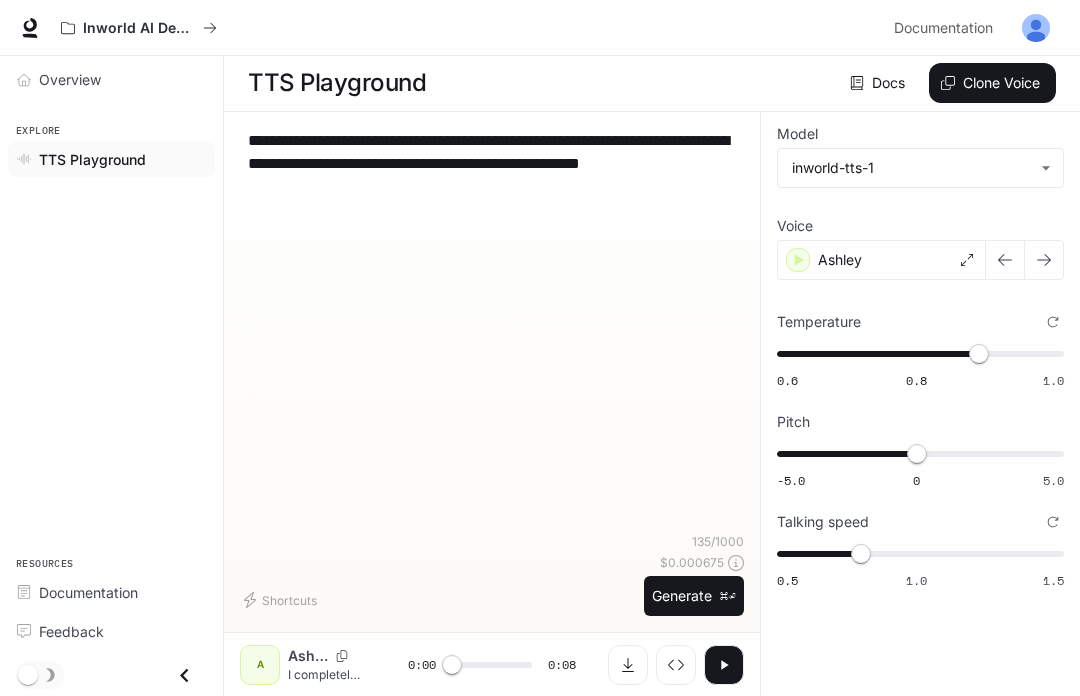 click on "Clone Voice" at bounding box center [992, 83] 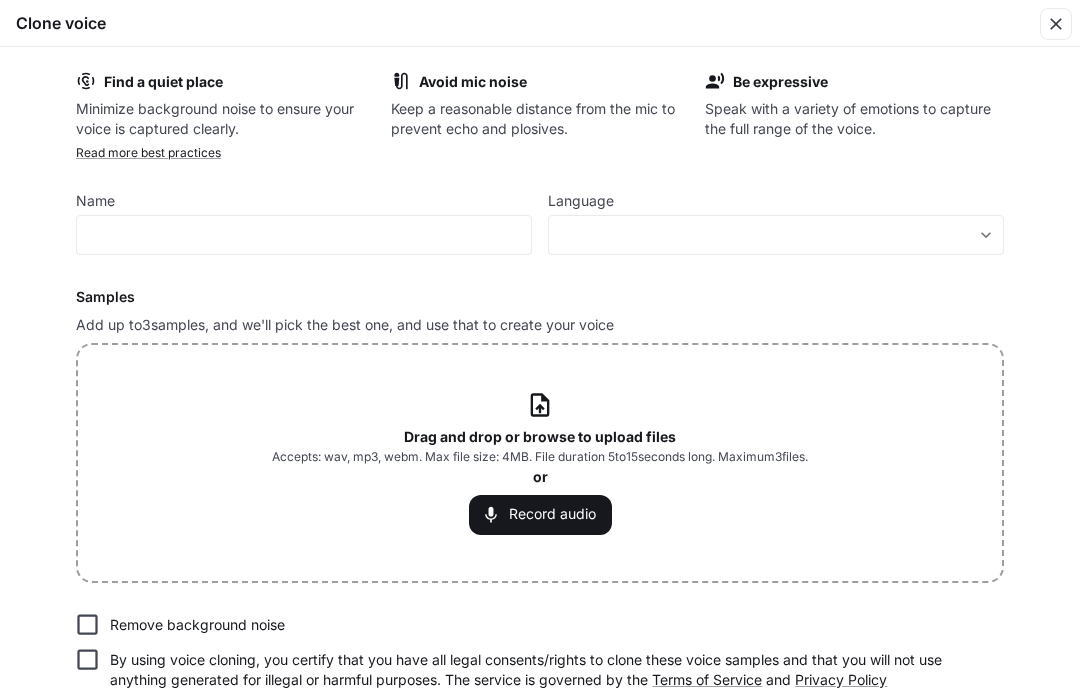 click on "Continue" at bounding box center (959, 718) 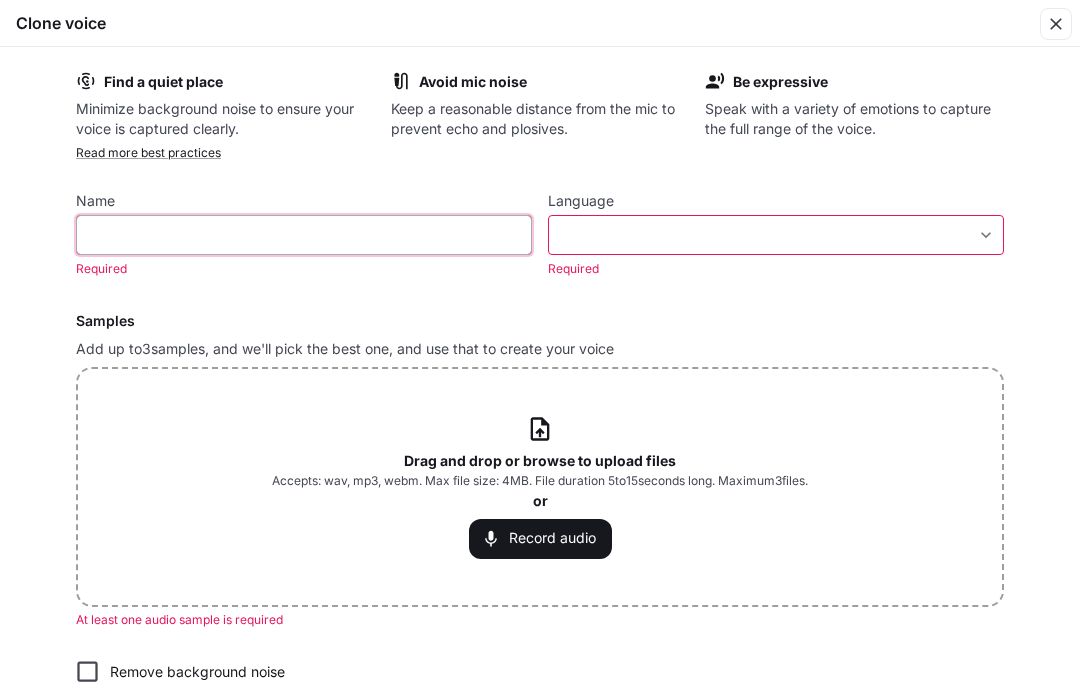 click at bounding box center (304, 235) 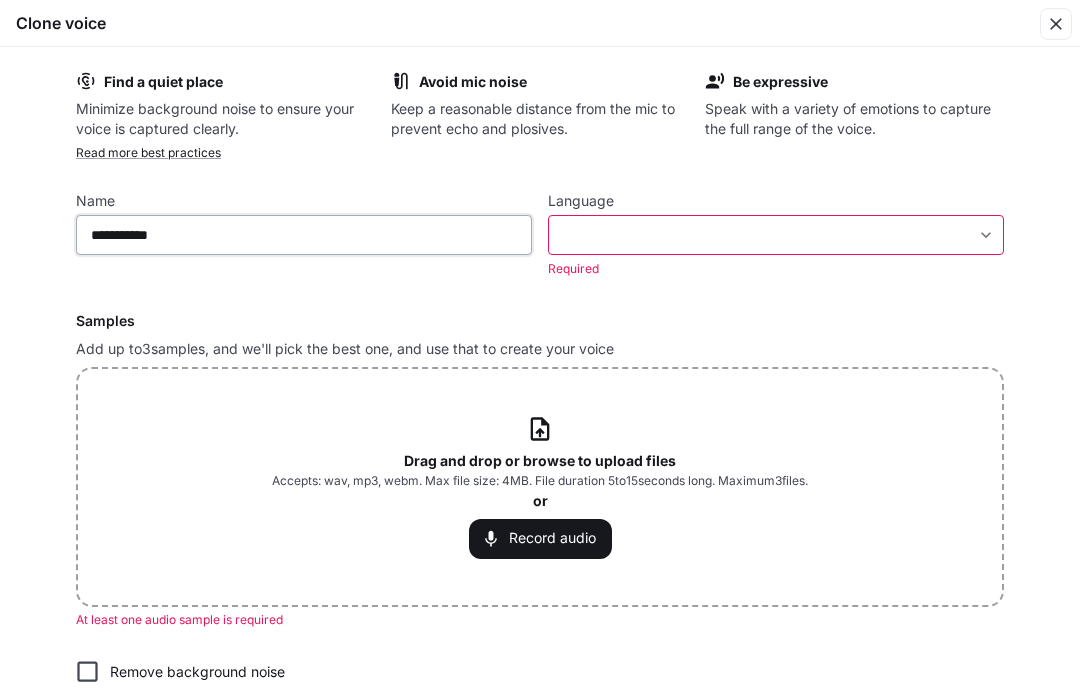 type on "**********" 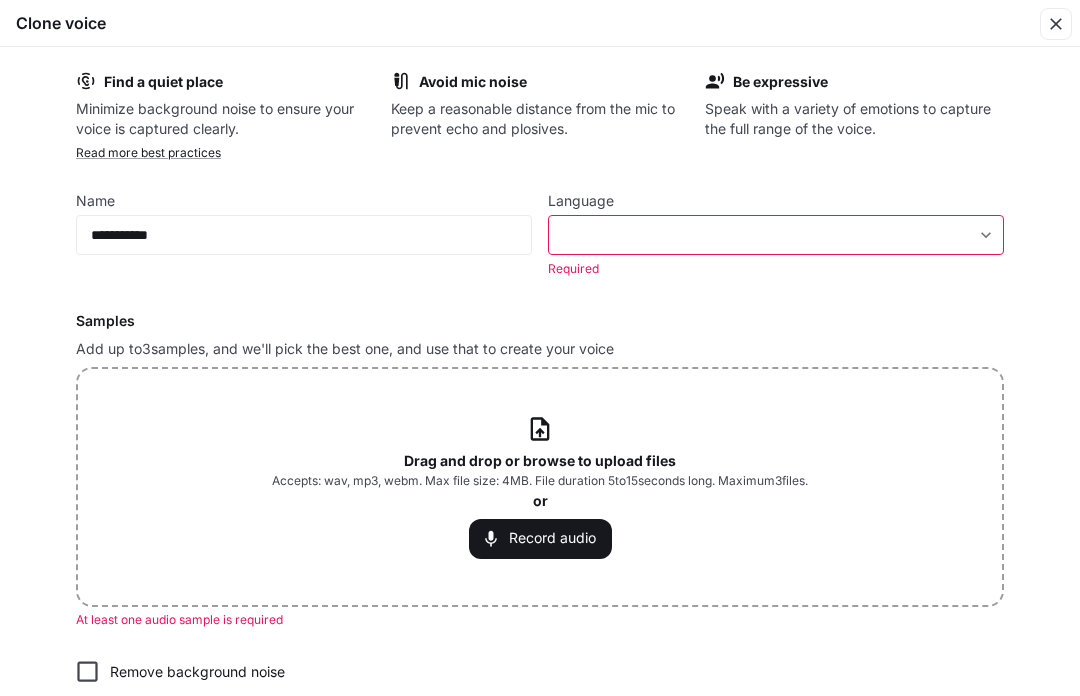 click on "**********" at bounding box center (540, 347) 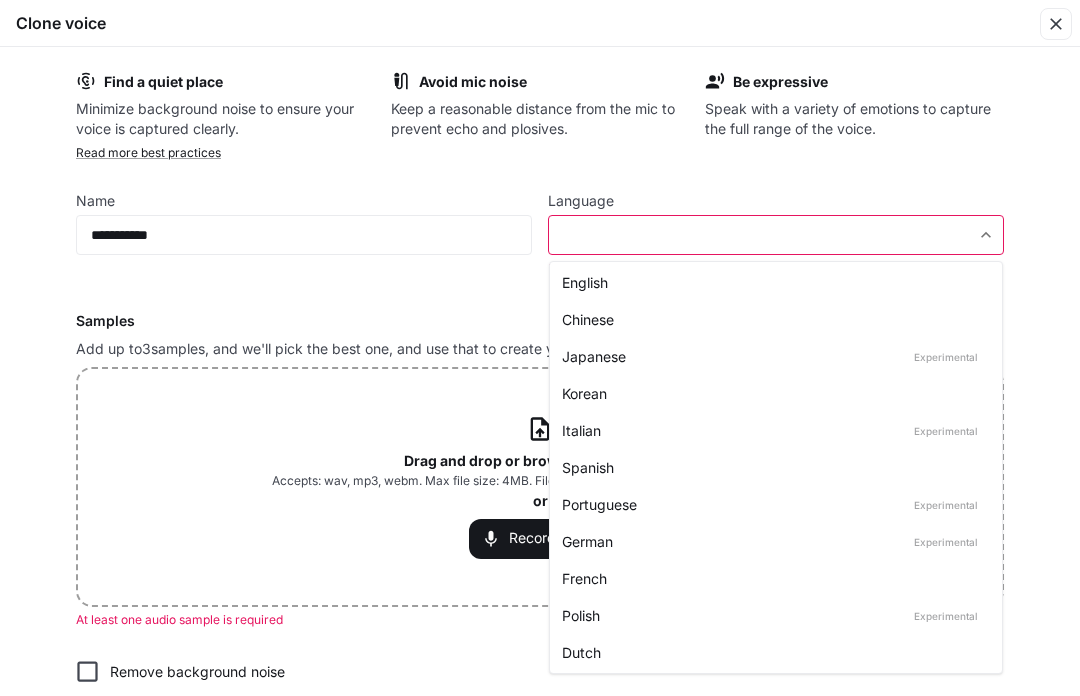 click on "English" at bounding box center [772, 282] 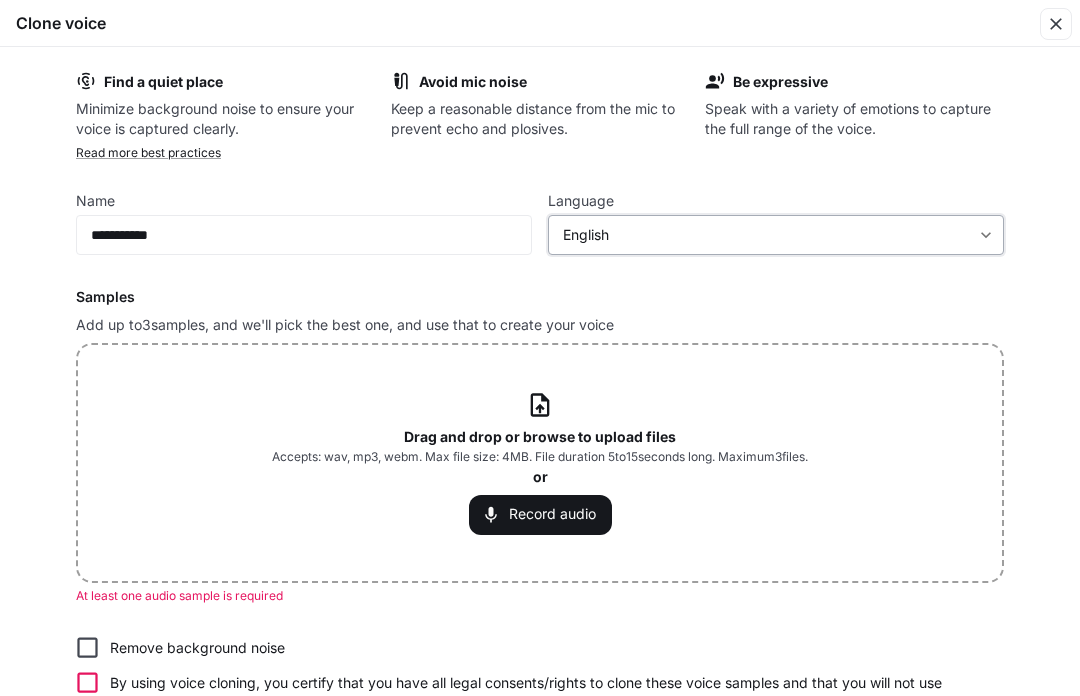 type on "*****" 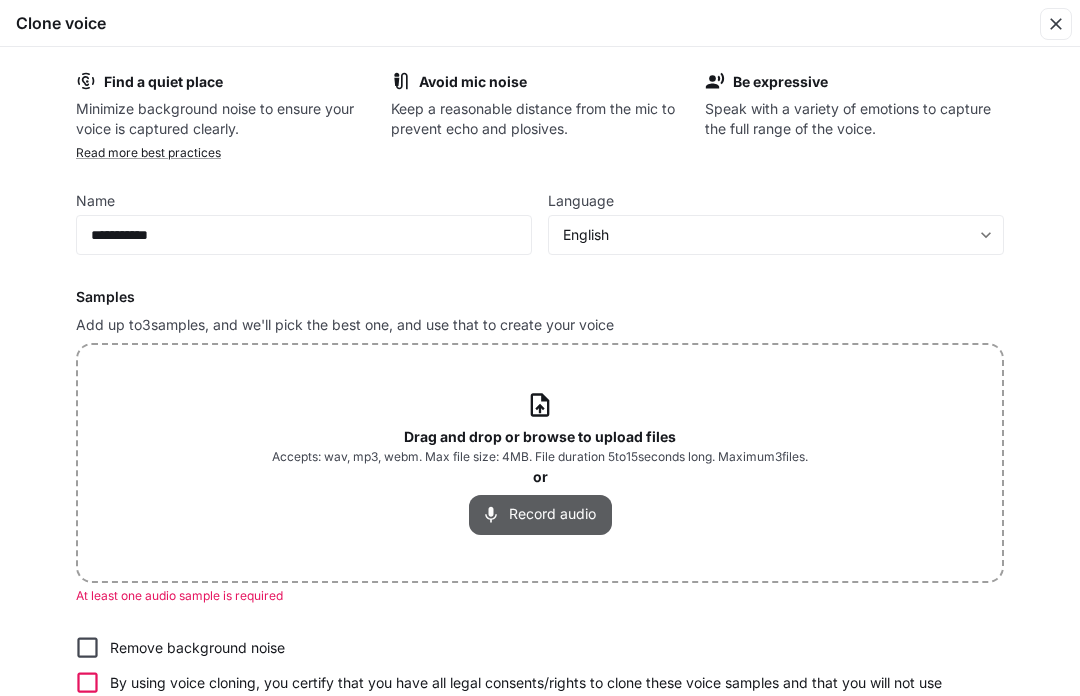 click on "Record audio" at bounding box center [540, 515] 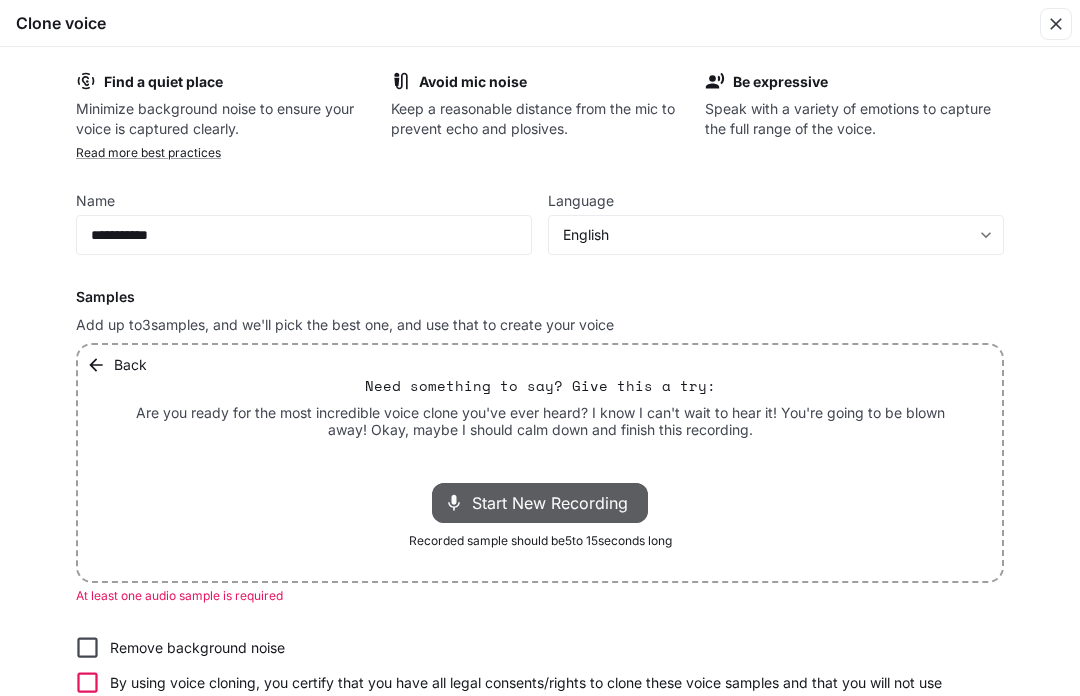 click on "Start New Recording" at bounding box center (556, 503) 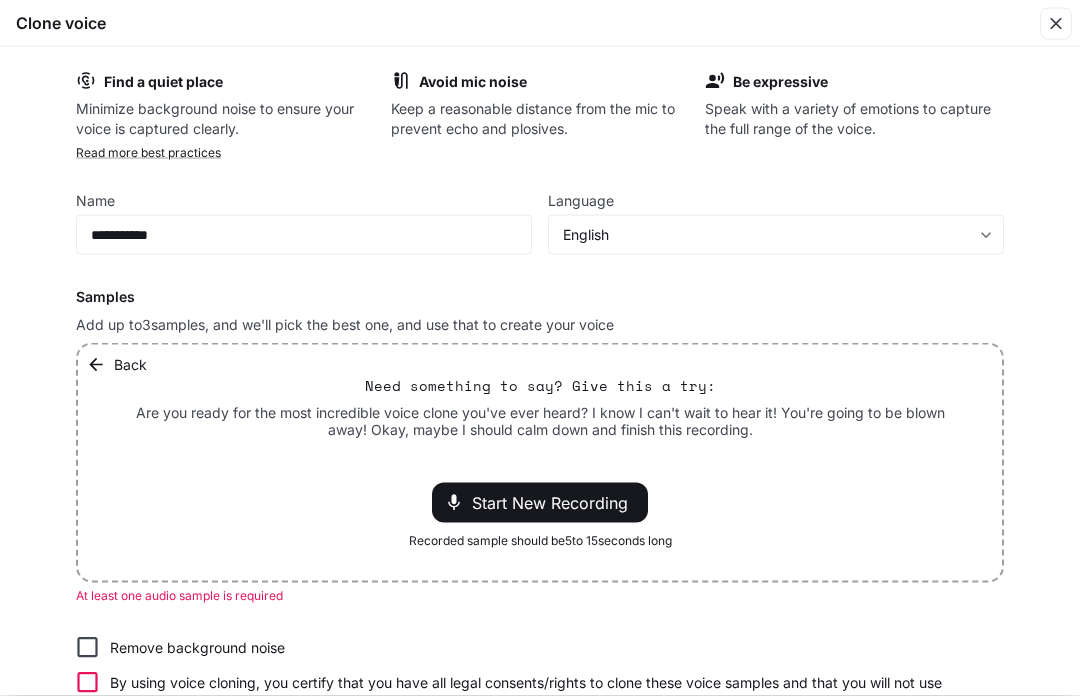 scroll, scrollTop: 70, scrollLeft: 0, axis: vertical 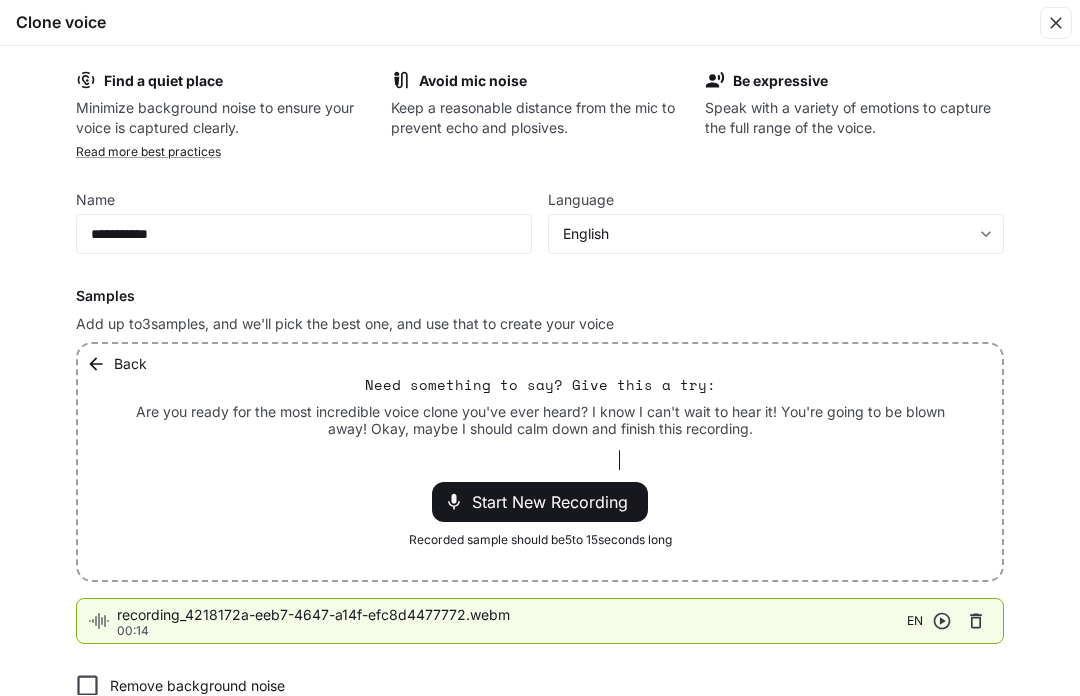 click on "Start New Recording" at bounding box center (556, 503) 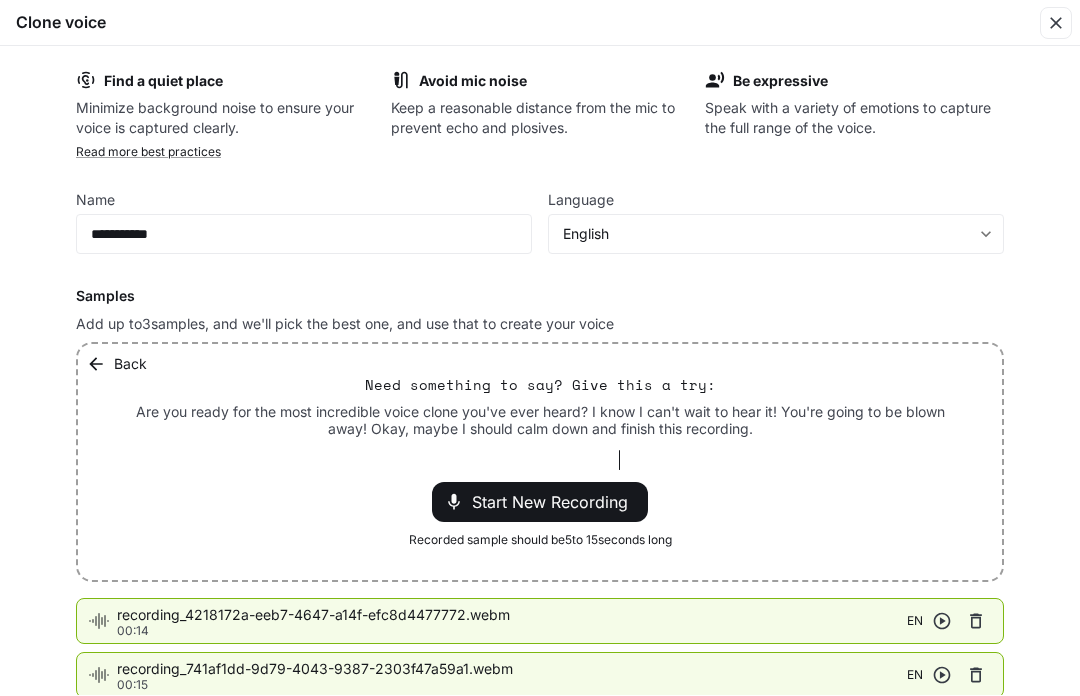 click on "Start New Recording" at bounding box center (556, 503) 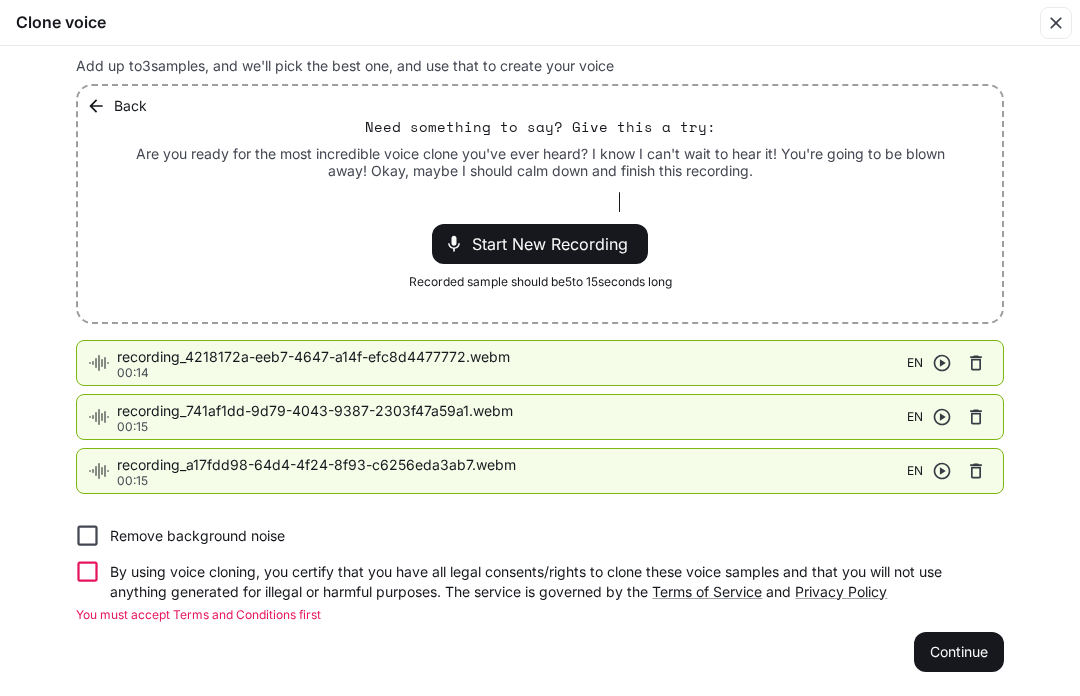 scroll, scrollTop: 257, scrollLeft: 0, axis: vertical 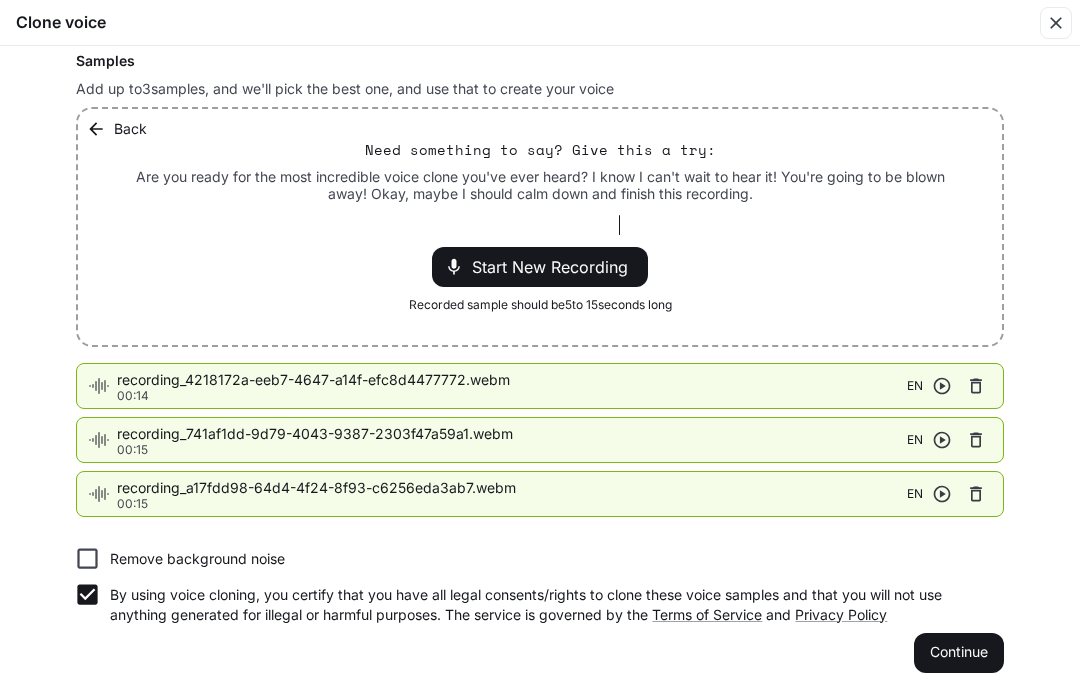 click on "Continue" at bounding box center (959, 654) 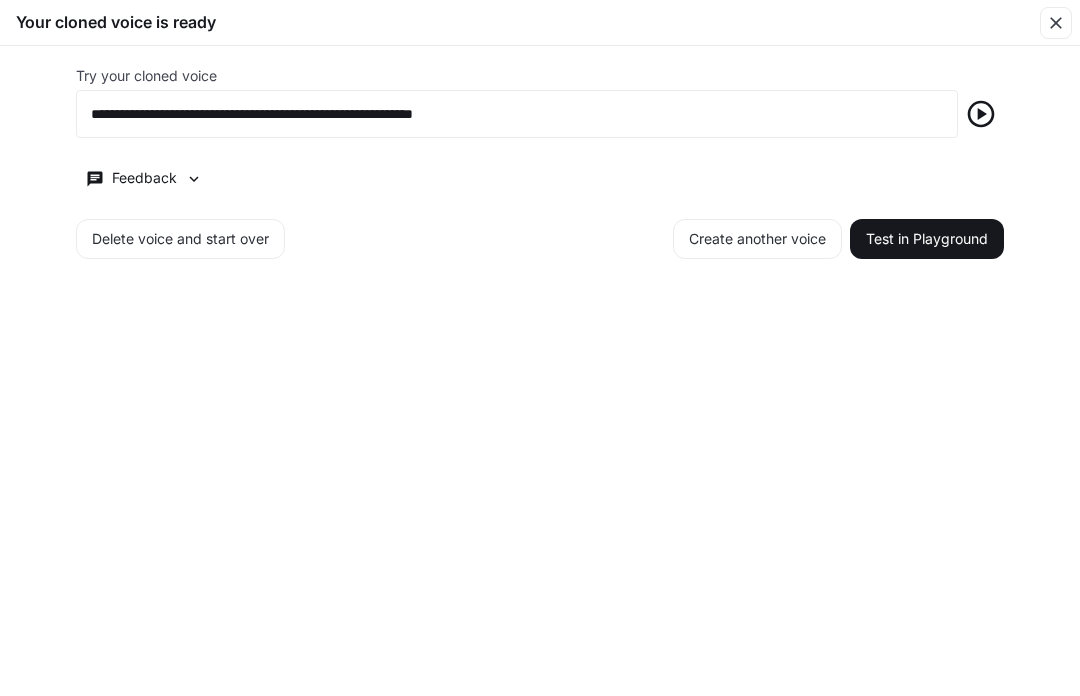 scroll, scrollTop: 0, scrollLeft: 0, axis: both 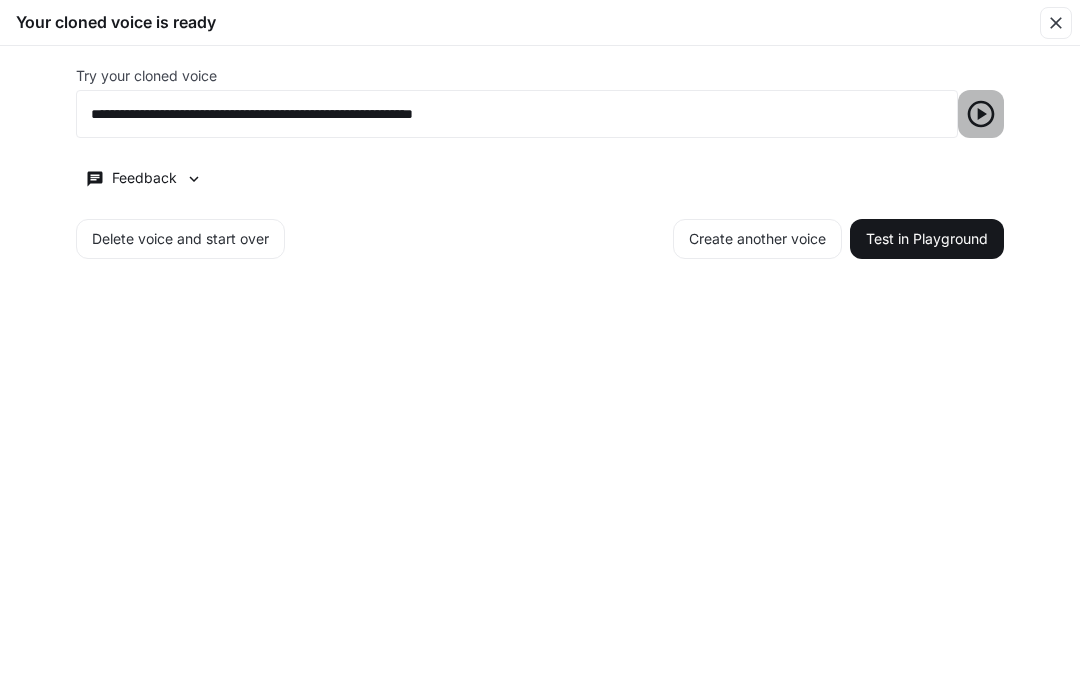 click at bounding box center (981, 115) 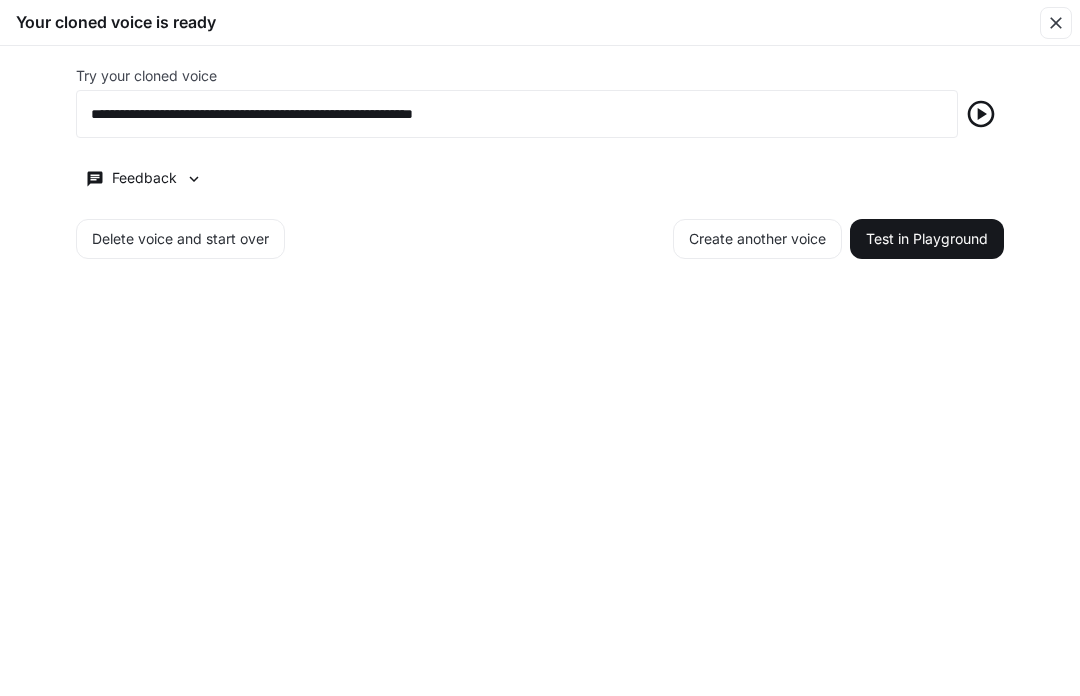 click on "Feedback" at bounding box center (144, 179) 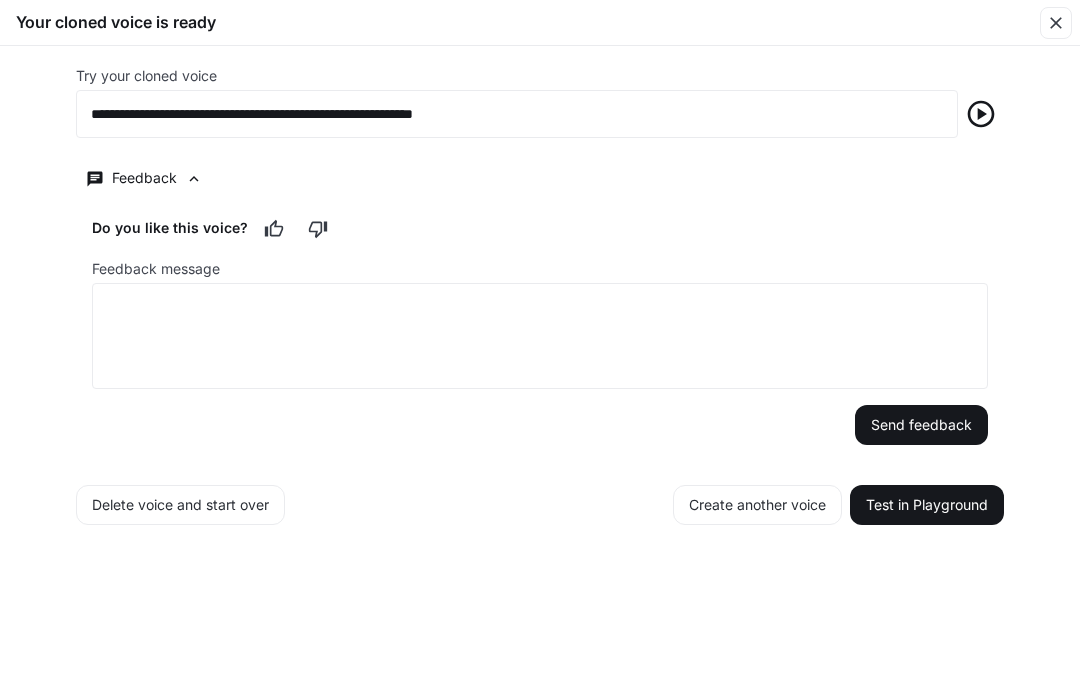 click 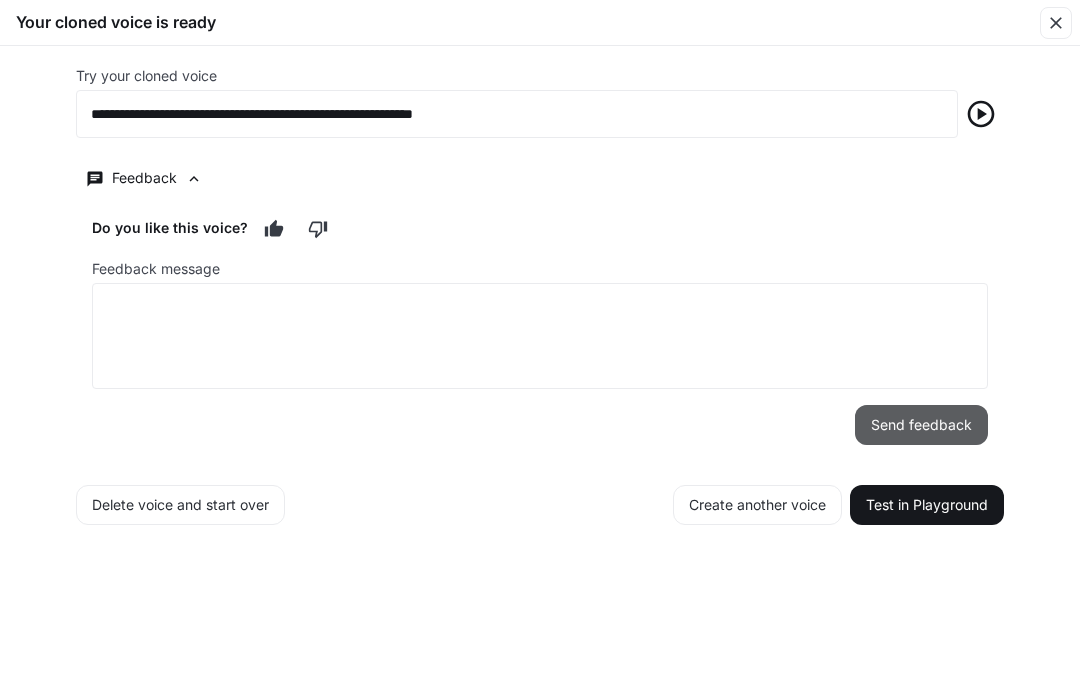 click on "Send feedback" at bounding box center [921, 426] 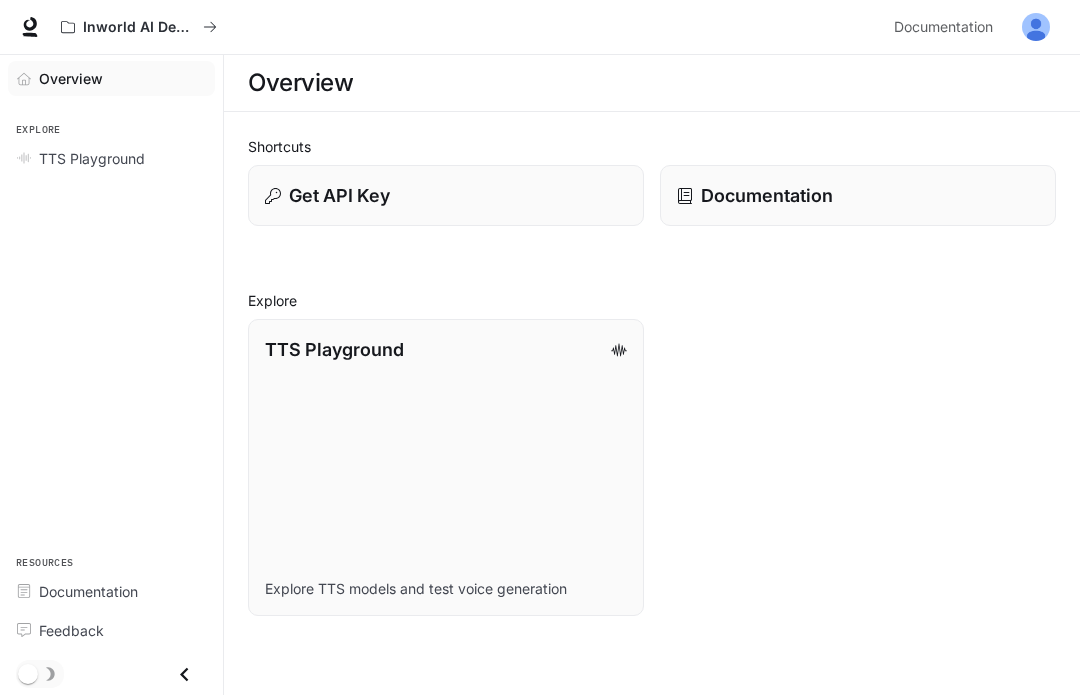 scroll, scrollTop: 0, scrollLeft: 0, axis: both 